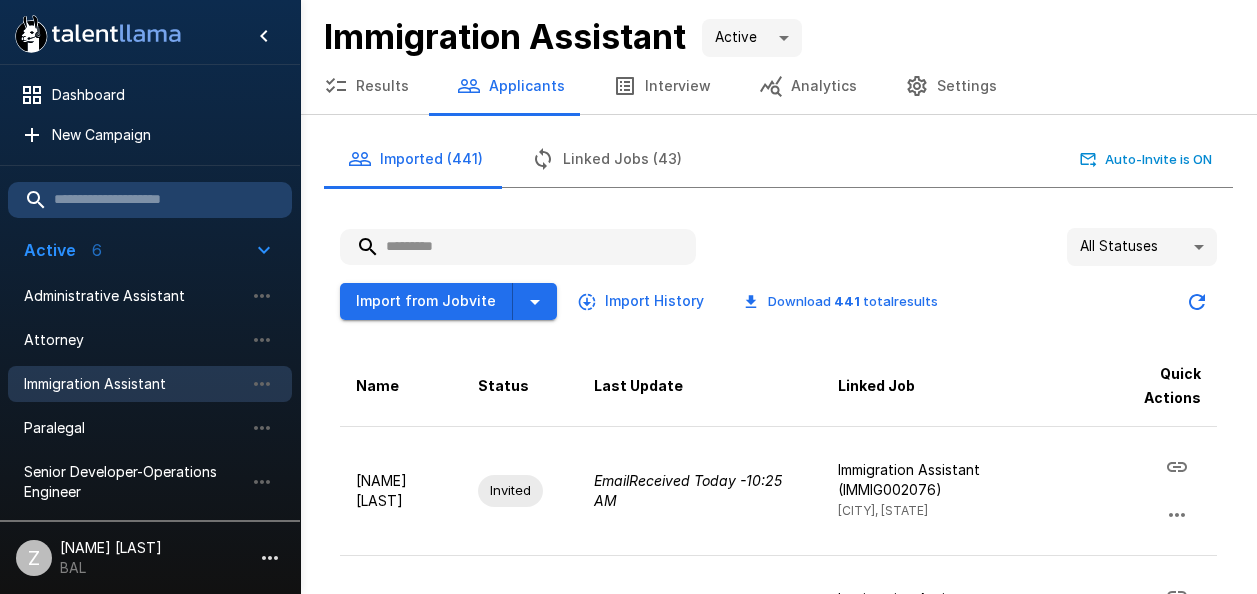 scroll, scrollTop: 0, scrollLeft: 0, axis: both 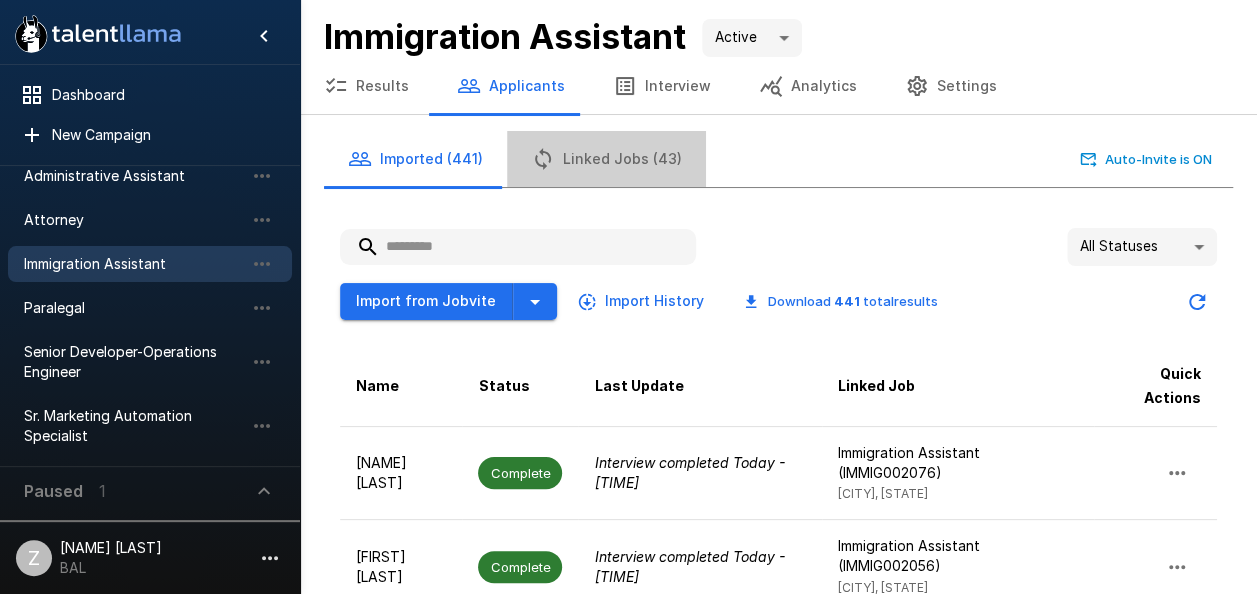 click on "Linked Jobs (43)" at bounding box center [606, 159] 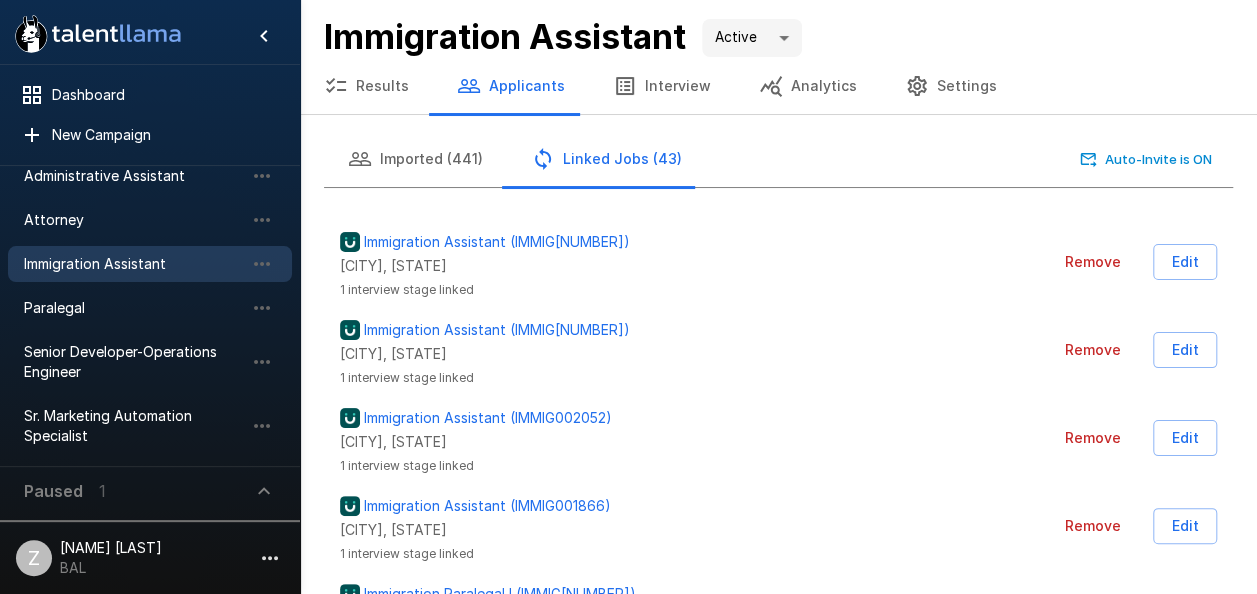 click on "Results" at bounding box center (366, 86) 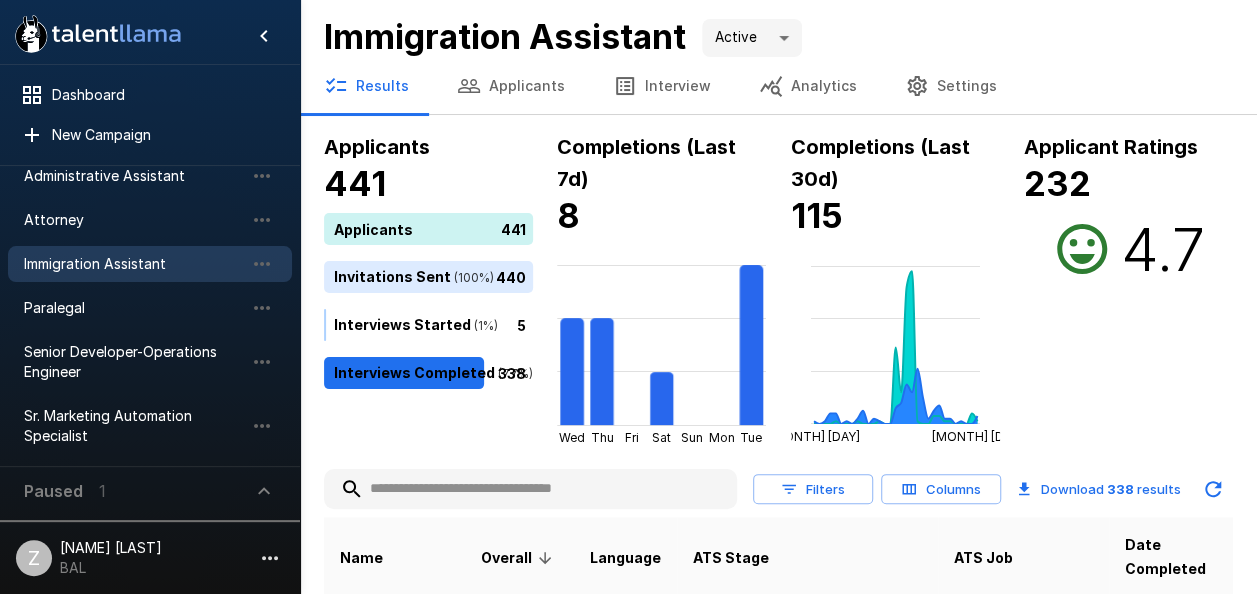 click 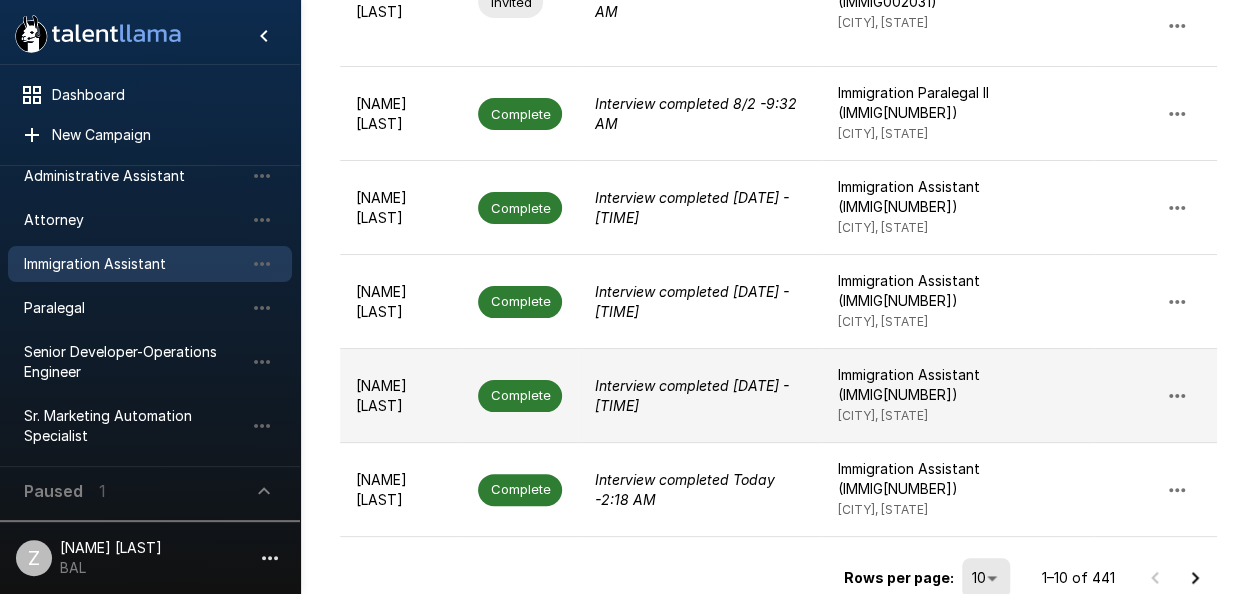 scroll, scrollTop: 952, scrollLeft: 0, axis: vertical 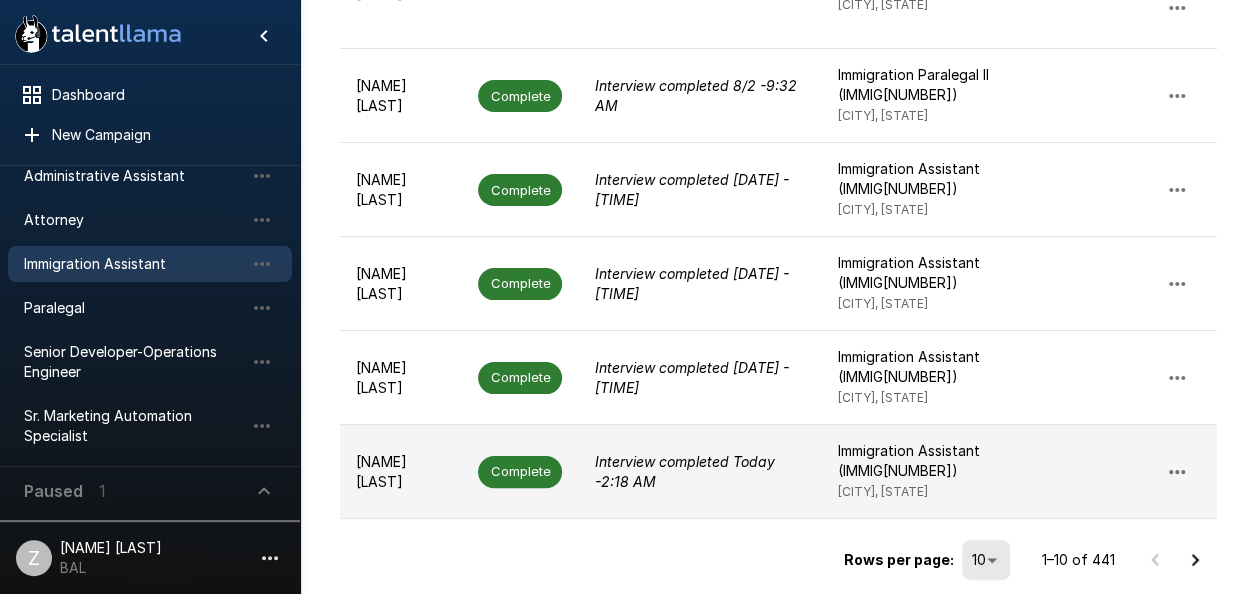 click on "[NAME] [LAST]" at bounding box center (401, 472) 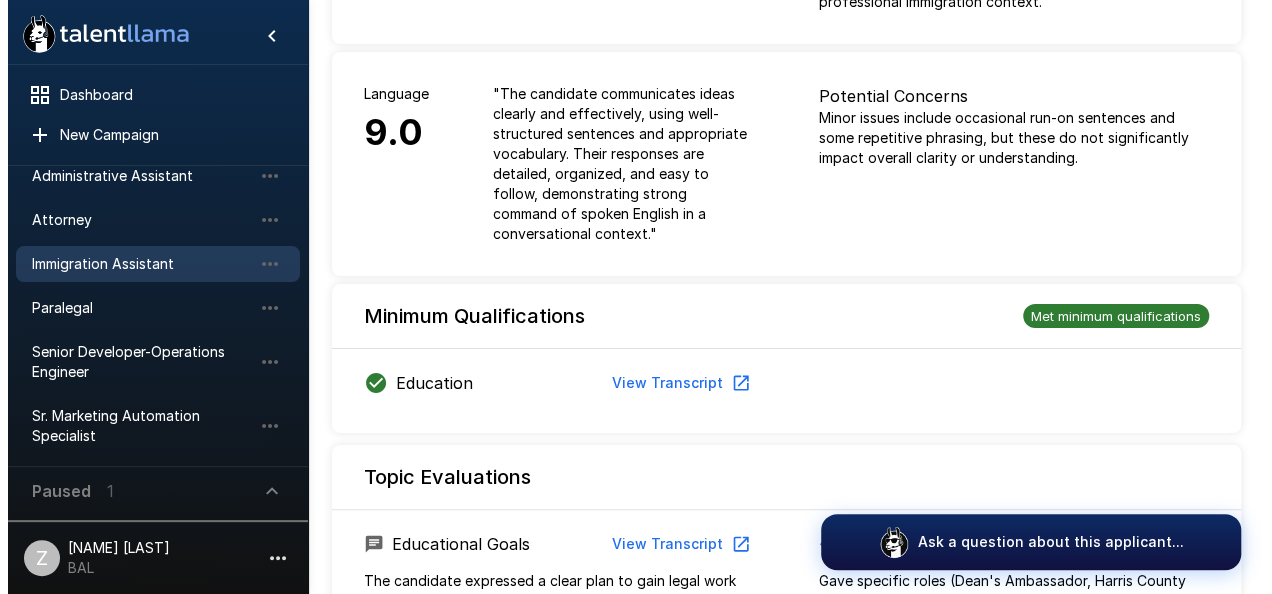 scroll, scrollTop: 0, scrollLeft: 0, axis: both 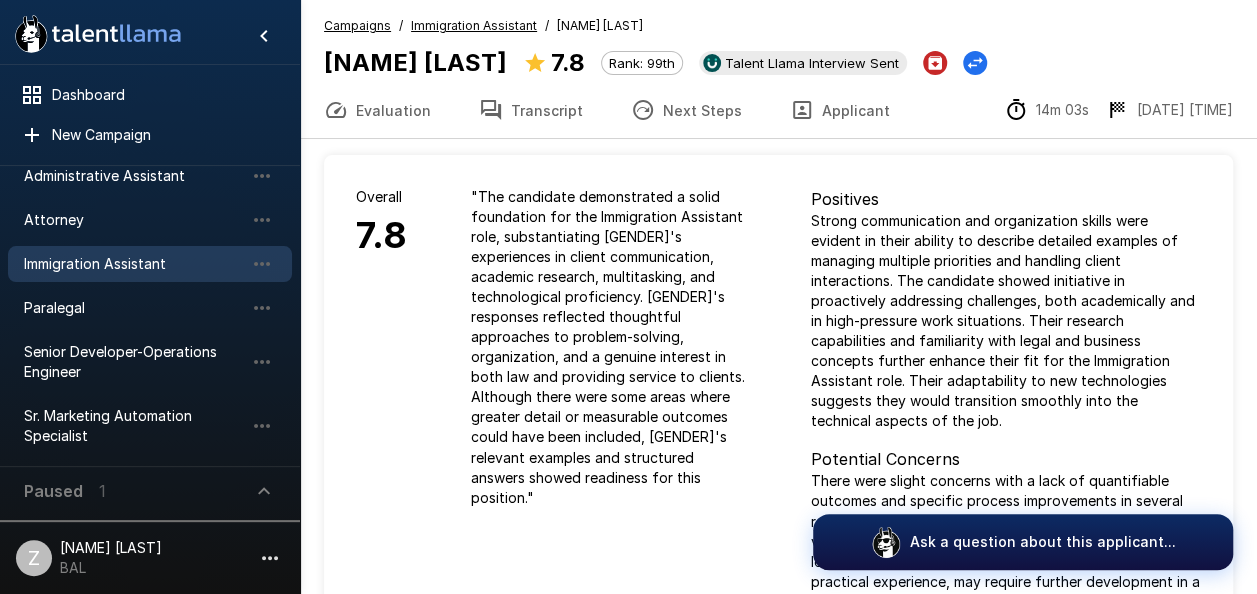 click on "Evaluation" at bounding box center [377, 110] 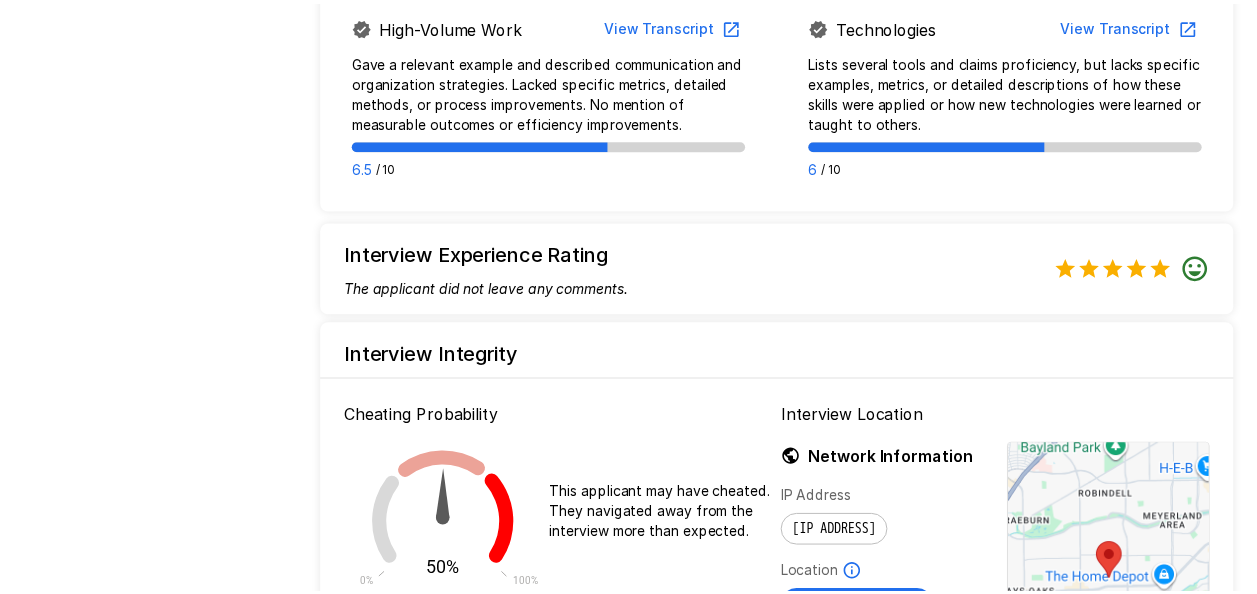 scroll, scrollTop: 1864, scrollLeft: 0, axis: vertical 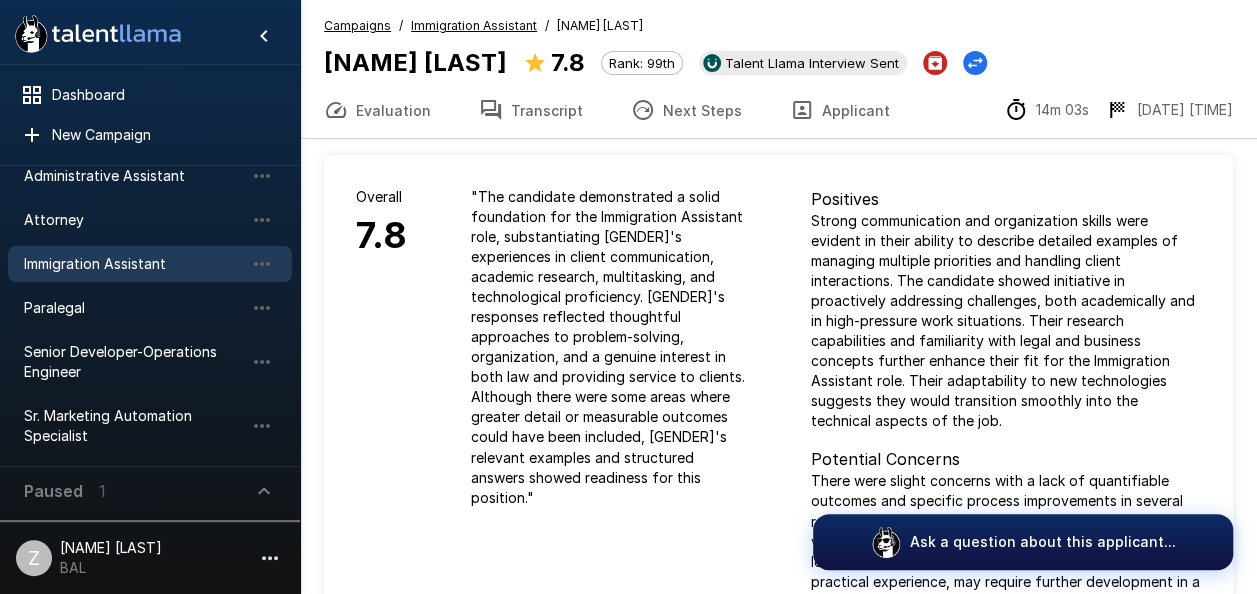 click on "Transcript" at bounding box center (531, 110) 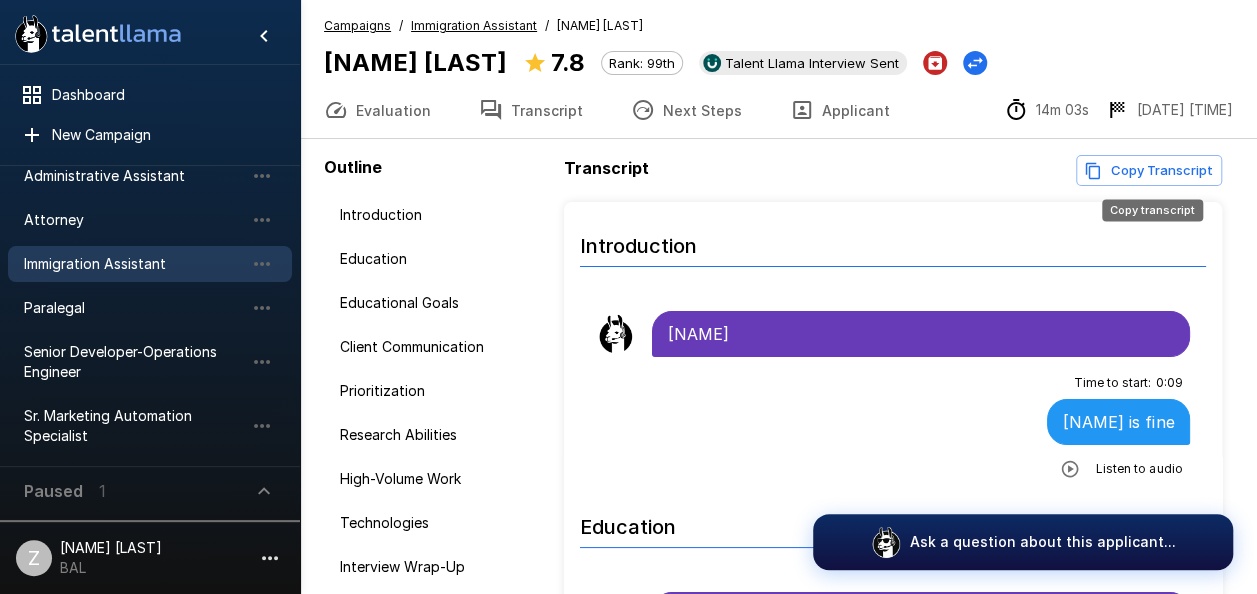 click on "Copy Transcript" at bounding box center (1149, 170) 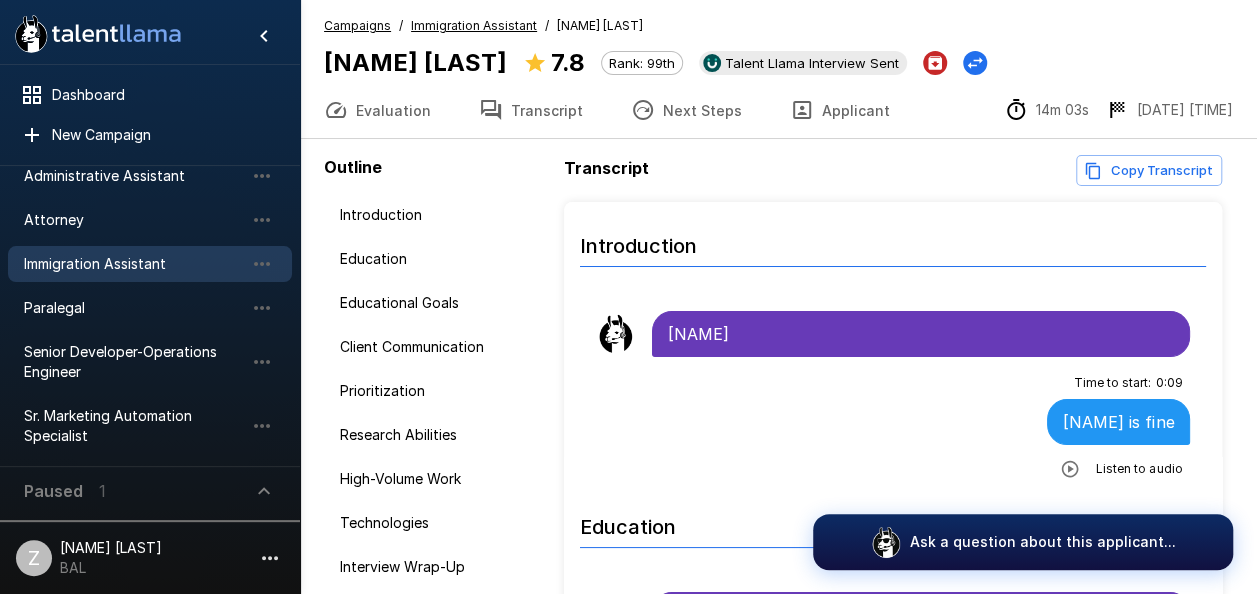 click on "Next Steps" at bounding box center [686, 110] 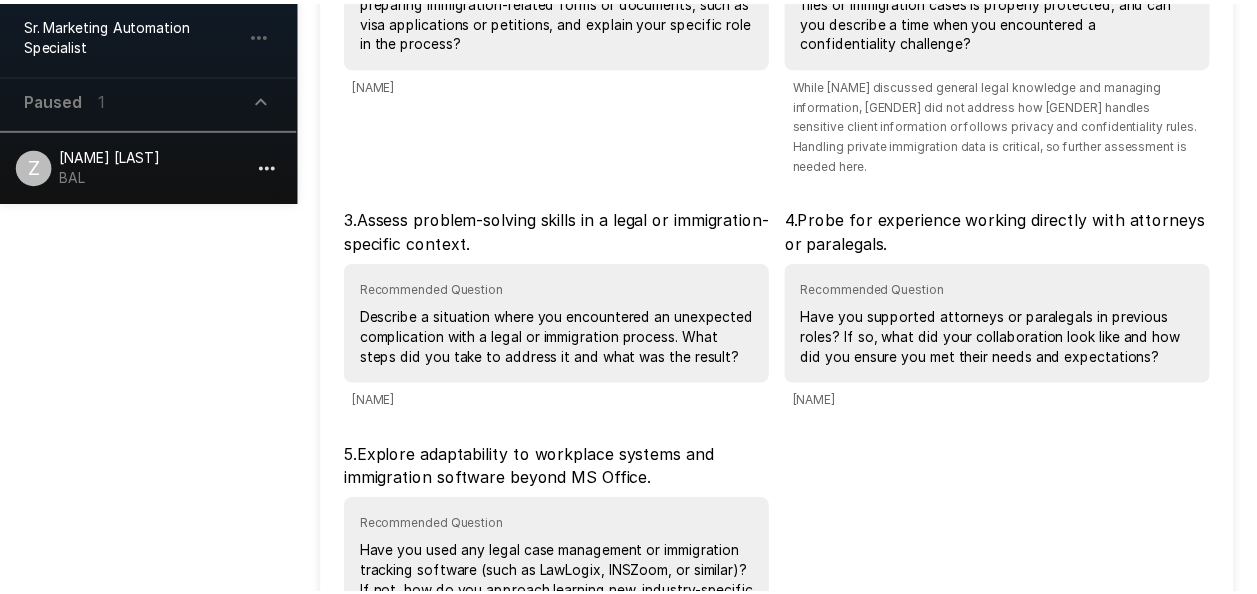 scroll, scrollTop: 724, scrollLeft: 0, axis: vertical 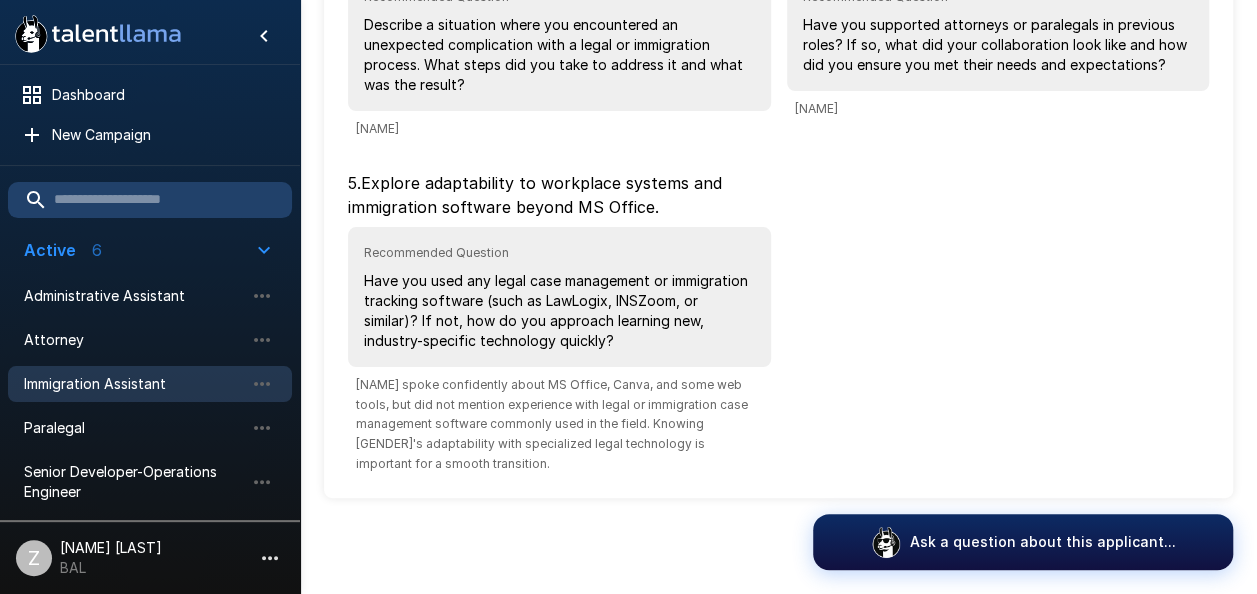 drag, startPoint x: 903, startPoint y: 378, endPoint x: 762, endPoint y: 246, distance: 193.14502 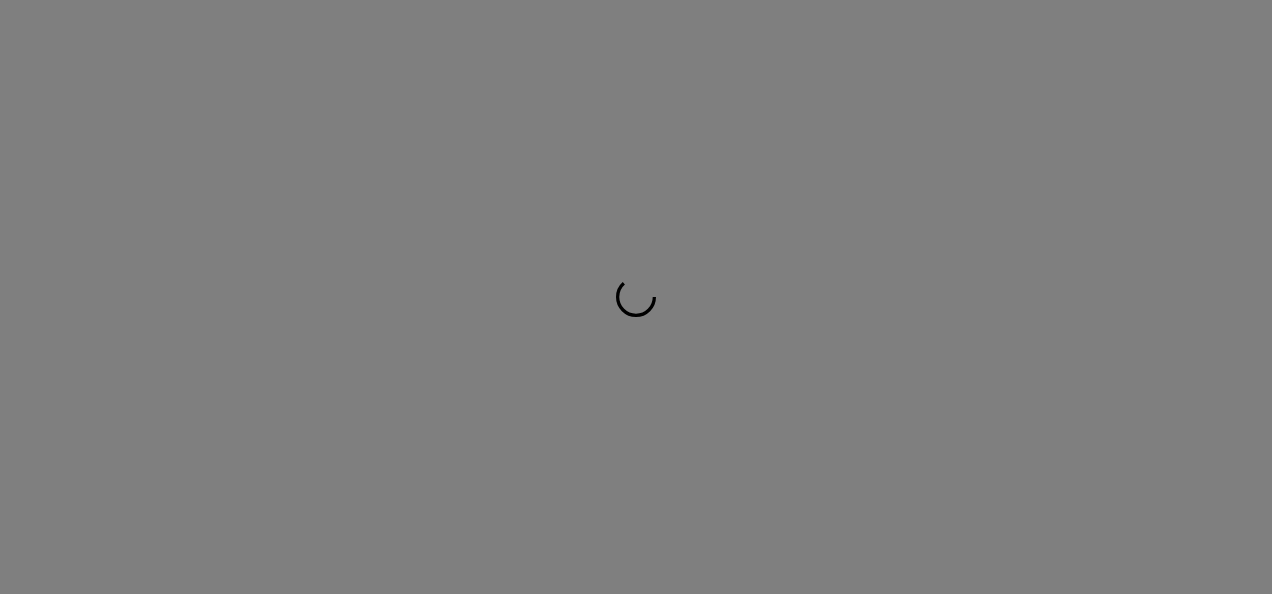 scroll, scrollTop: 0, scrollLeft: 0, axis: both 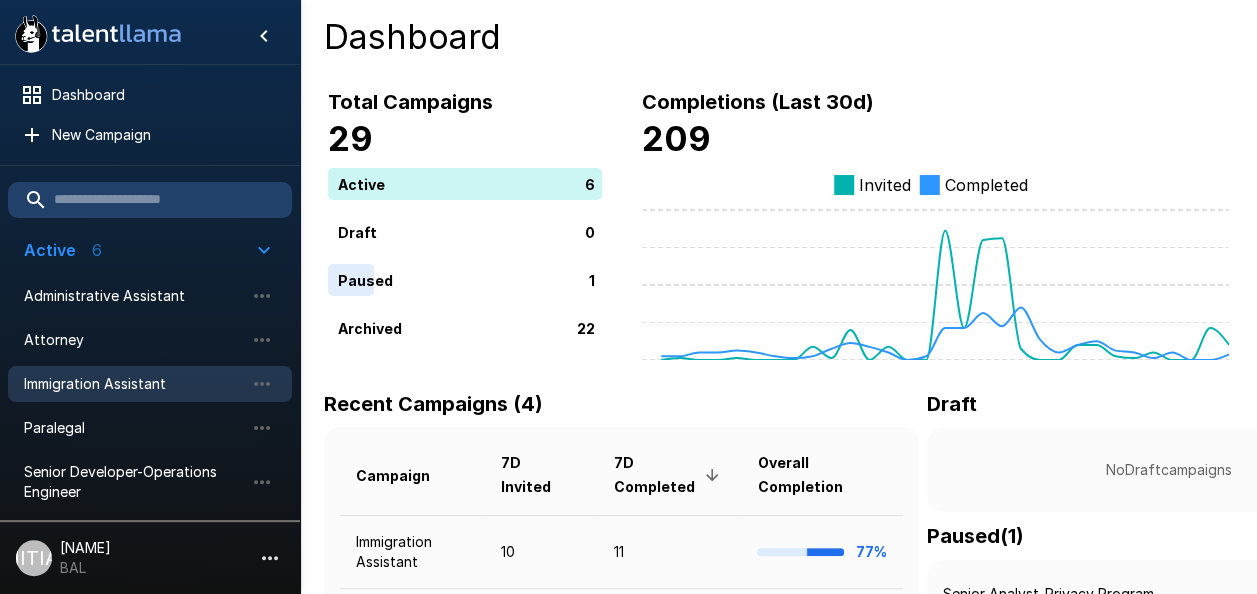click on "Immigration Assistant" at bounding box center (134, 384) 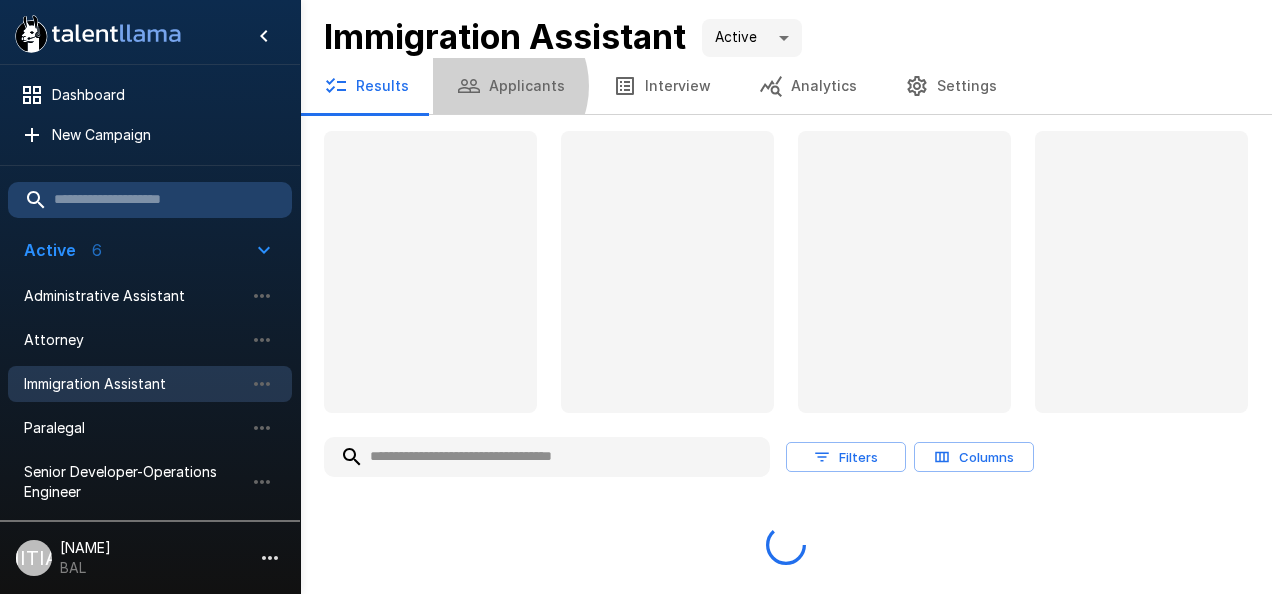 click on "Applicants" at bounding box center [511, 86] 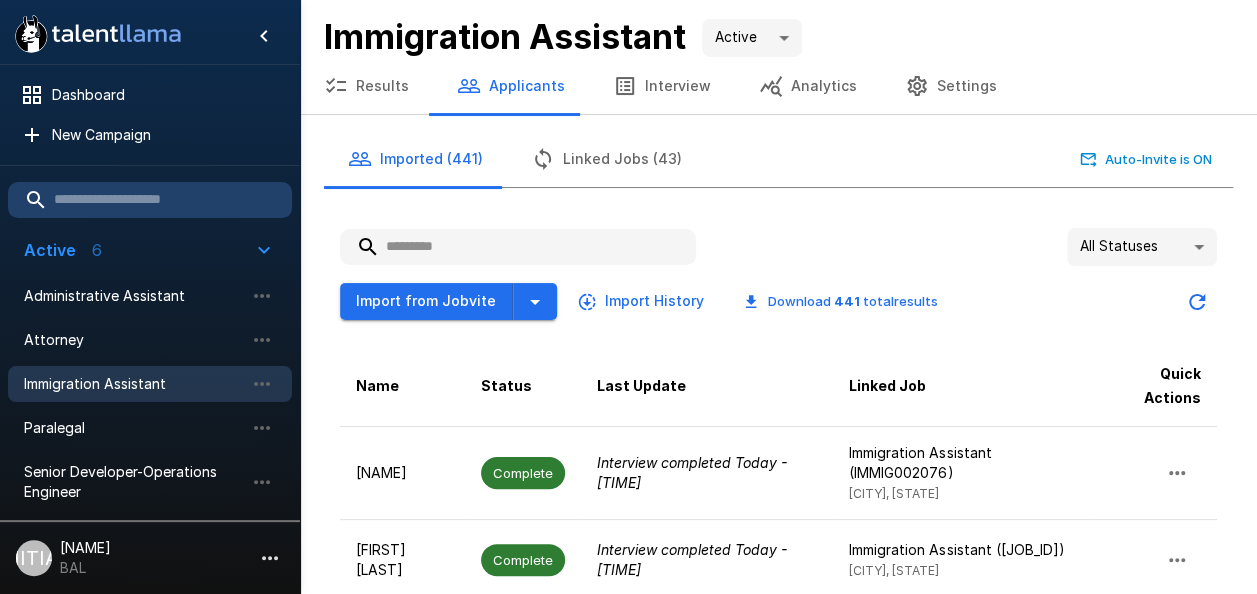 click at bounding box center (518, 247) 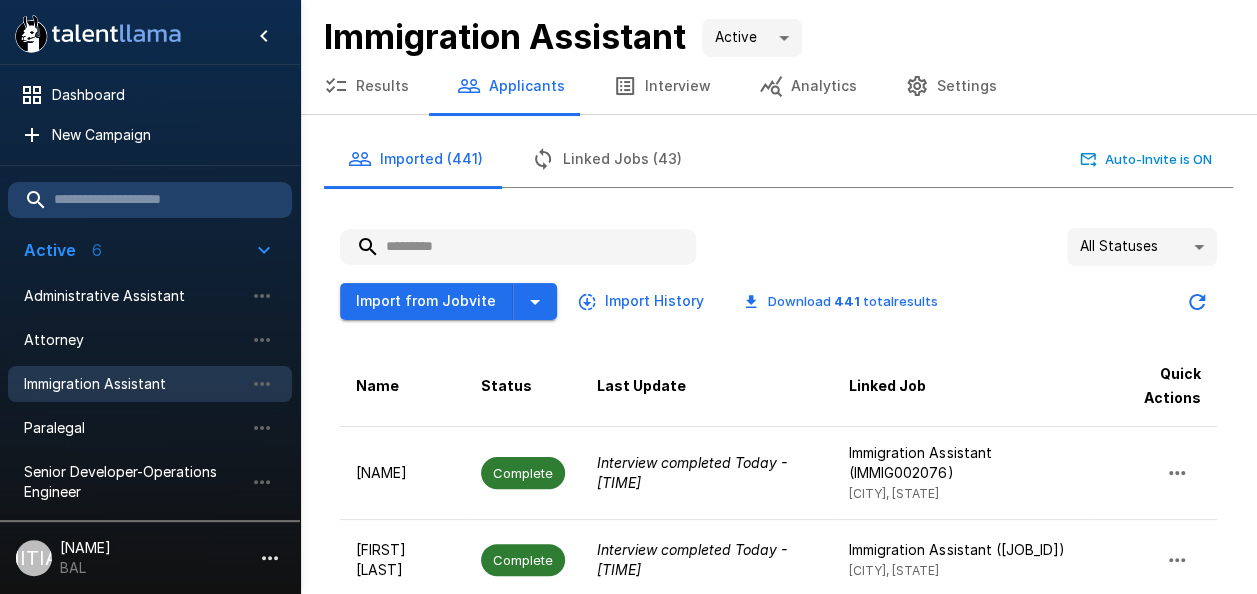 type on "*" 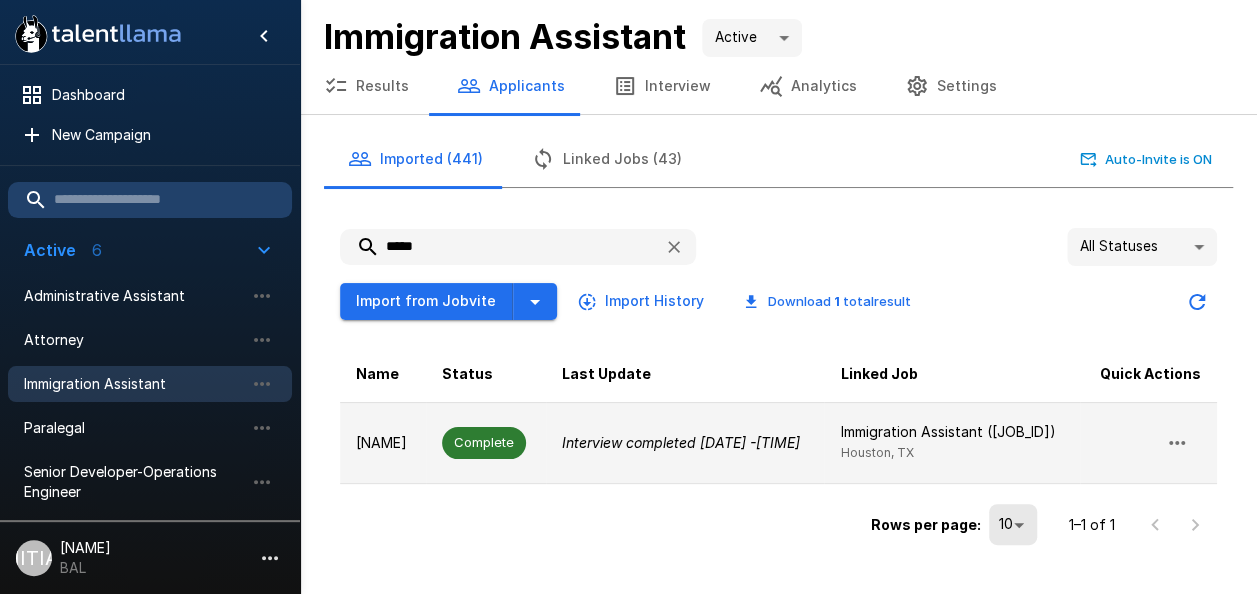 type on "*****" 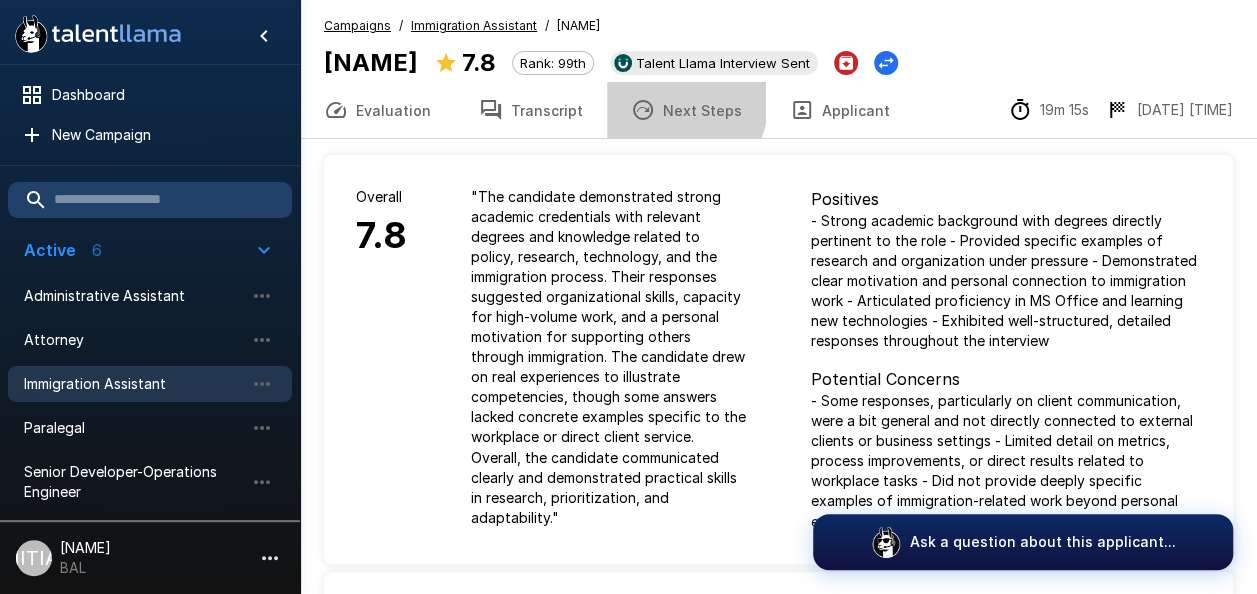 click on "Next Steps" at bounding box center [686, 110] 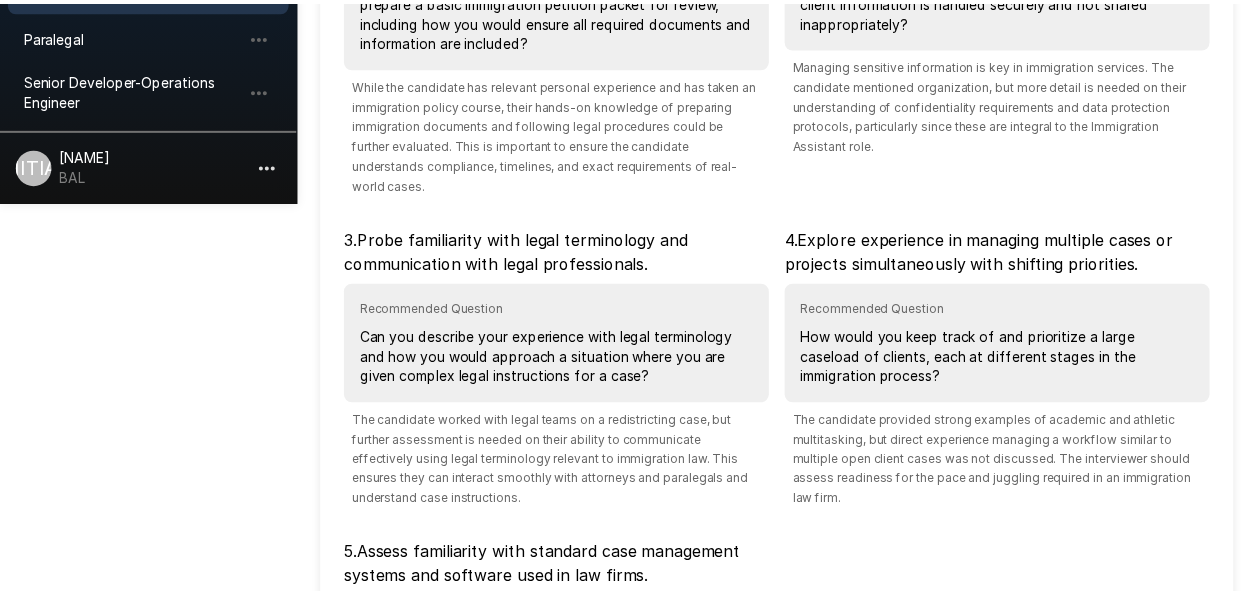 scroll, scrollTop: 724, scrollLeft: 0, axis: vertical 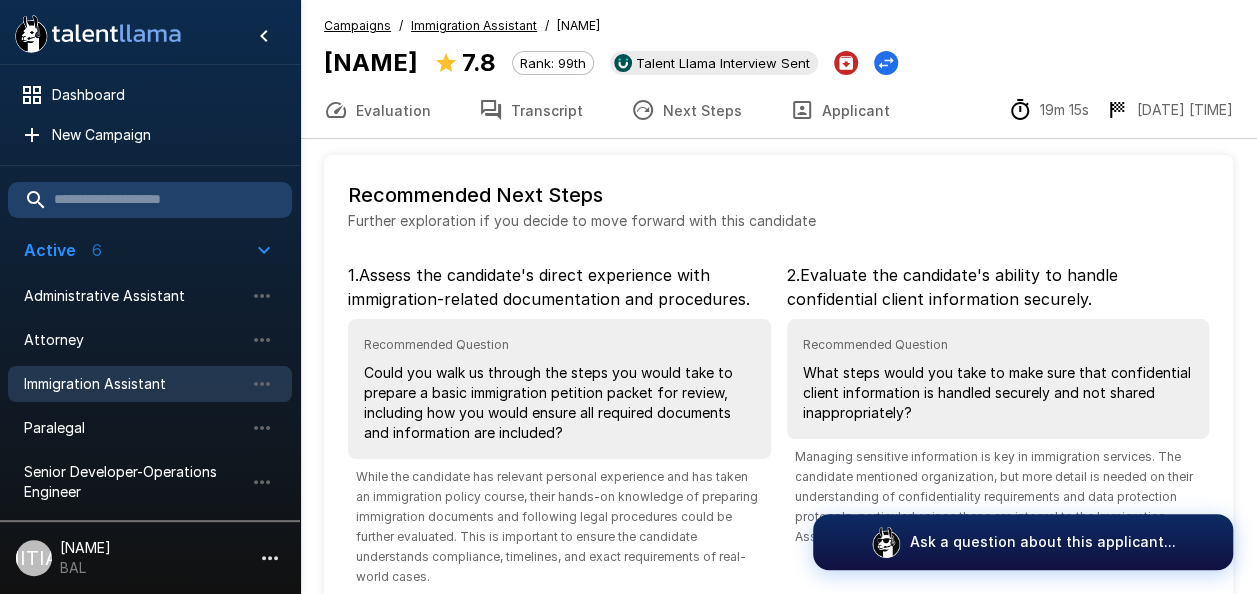 click on "Immigration Assistant" at bounding box center (134, 384) 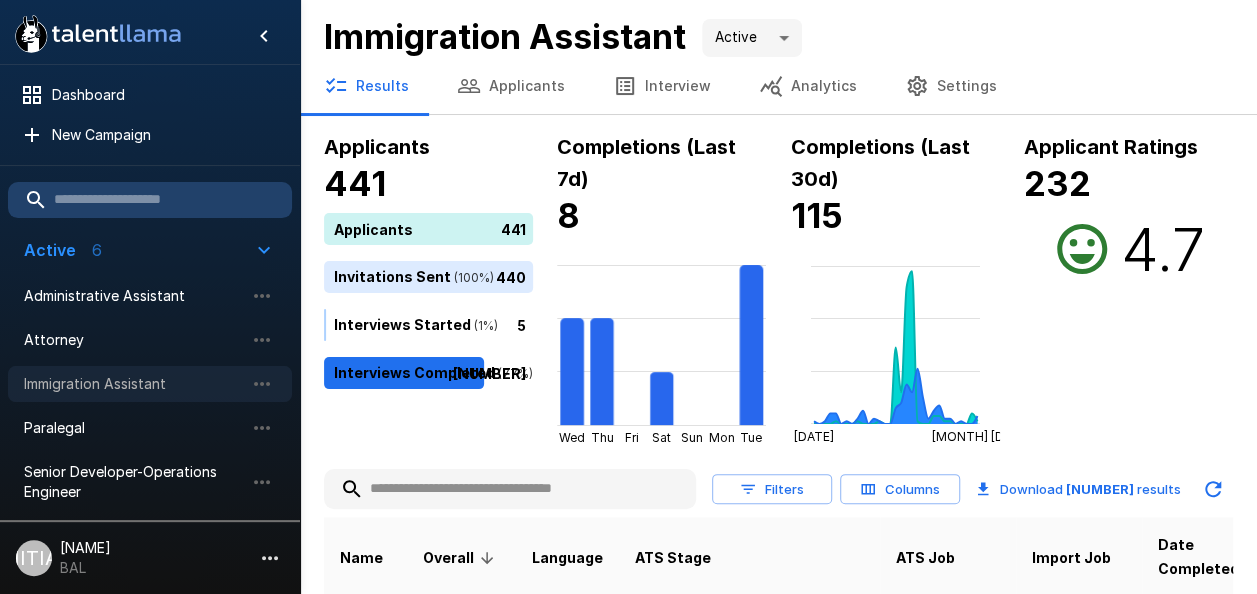 click on "Immigration Assistant" at bounding box center (134, 384) 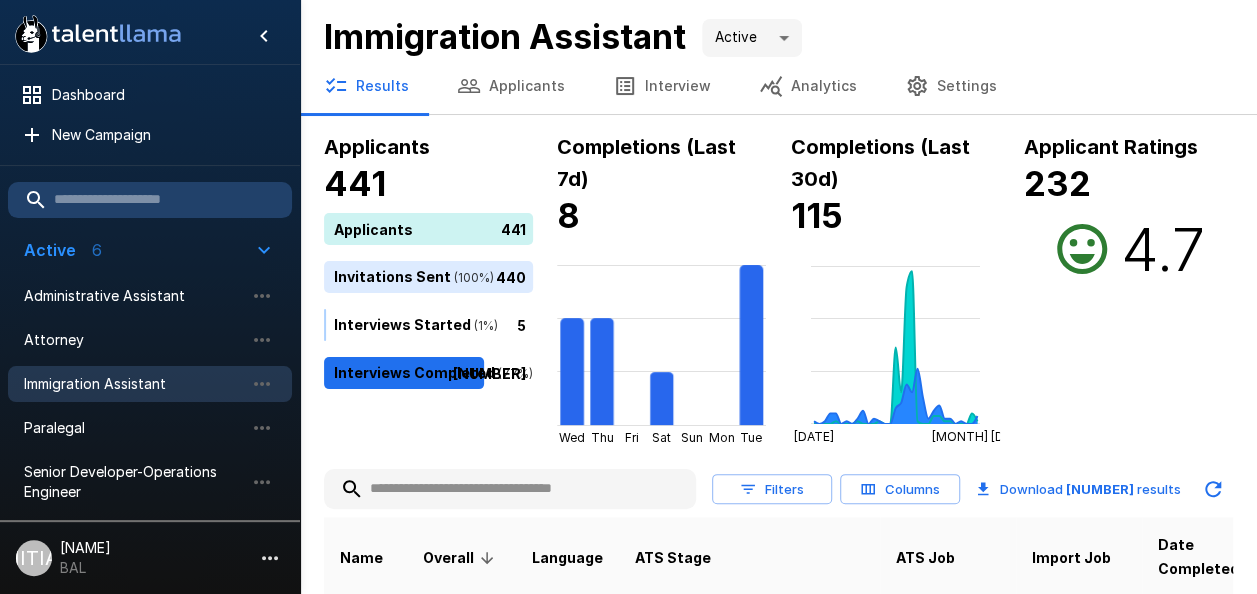 click on "Applicants" at bounding box center [511, 86] 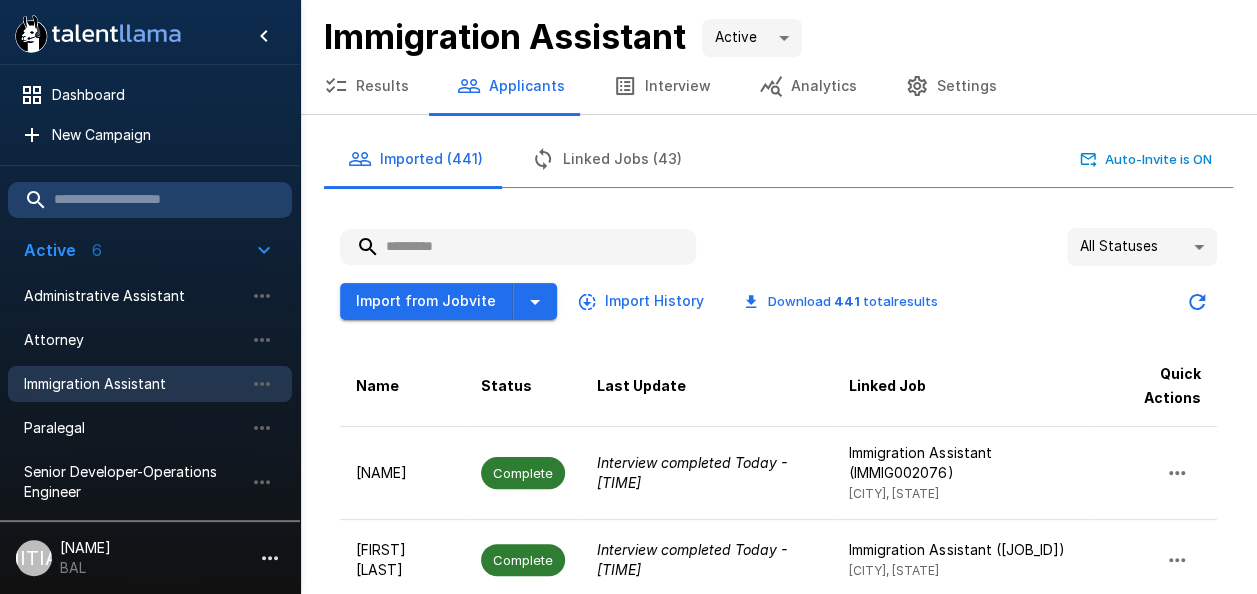 click at bounding box center (518, 247) 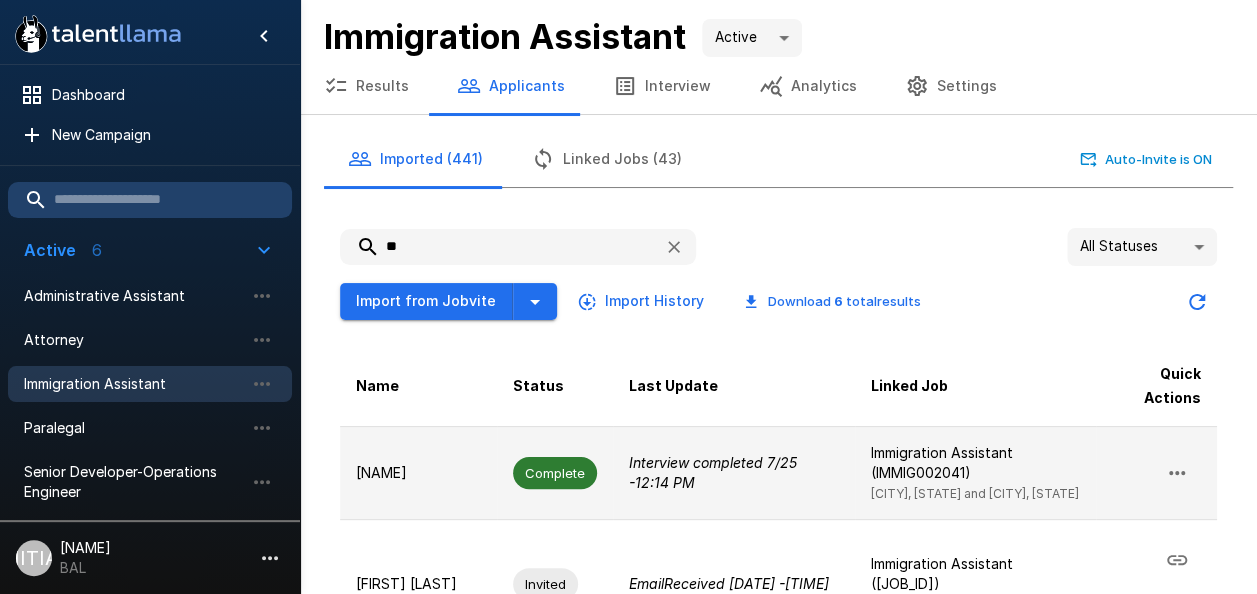 type on "**" 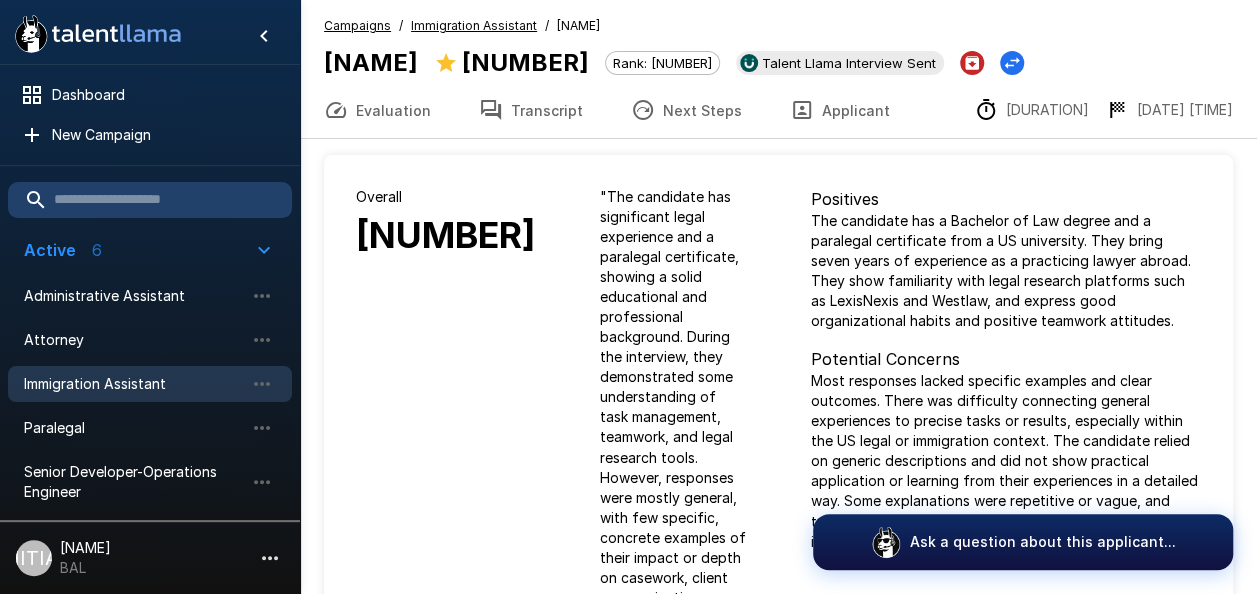 click on "Next Steps" at bounding box center [686, 110] 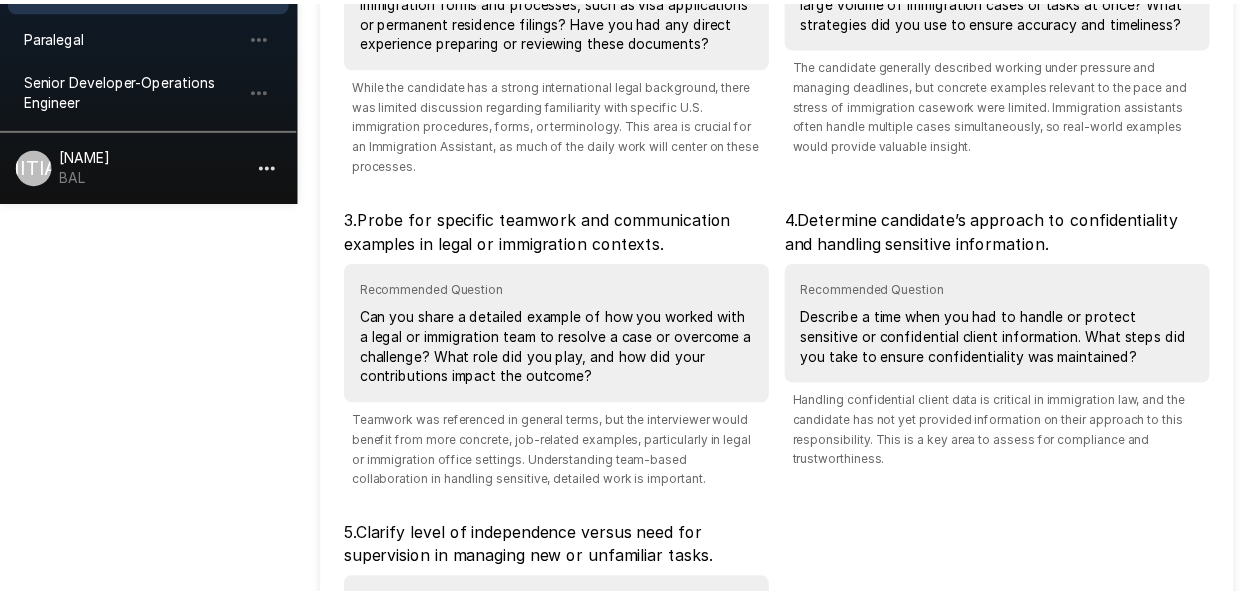 scroll, scrollTop: 744, scrollLeft: 0, axis: vertical 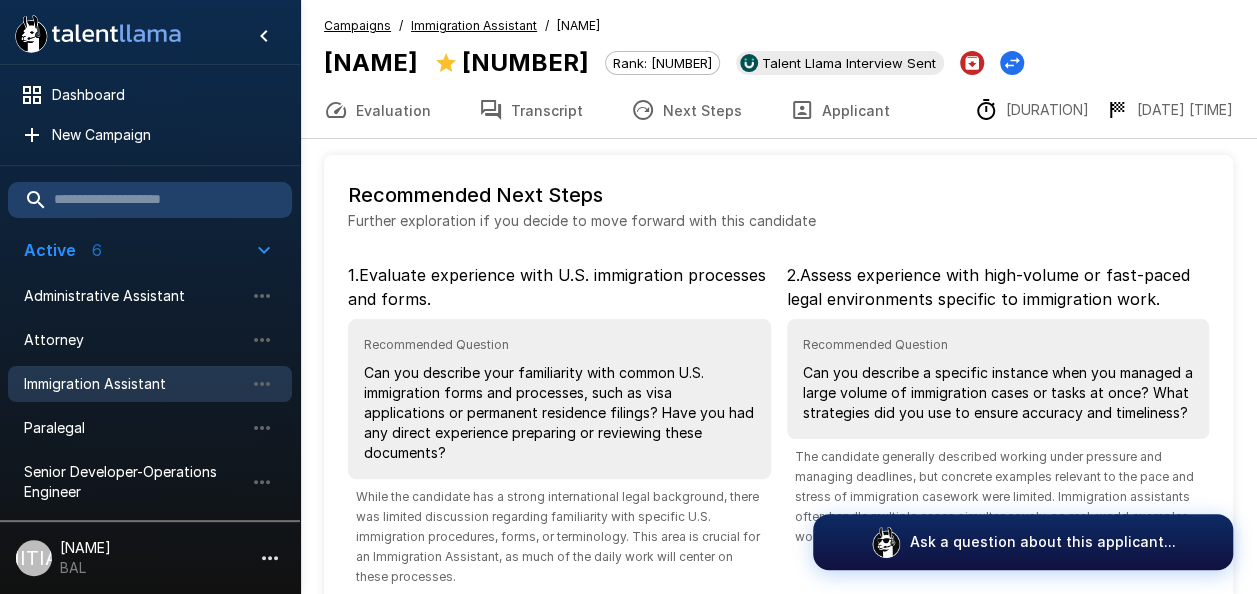 click on "Evaluation" at bounding box center [377, 110] 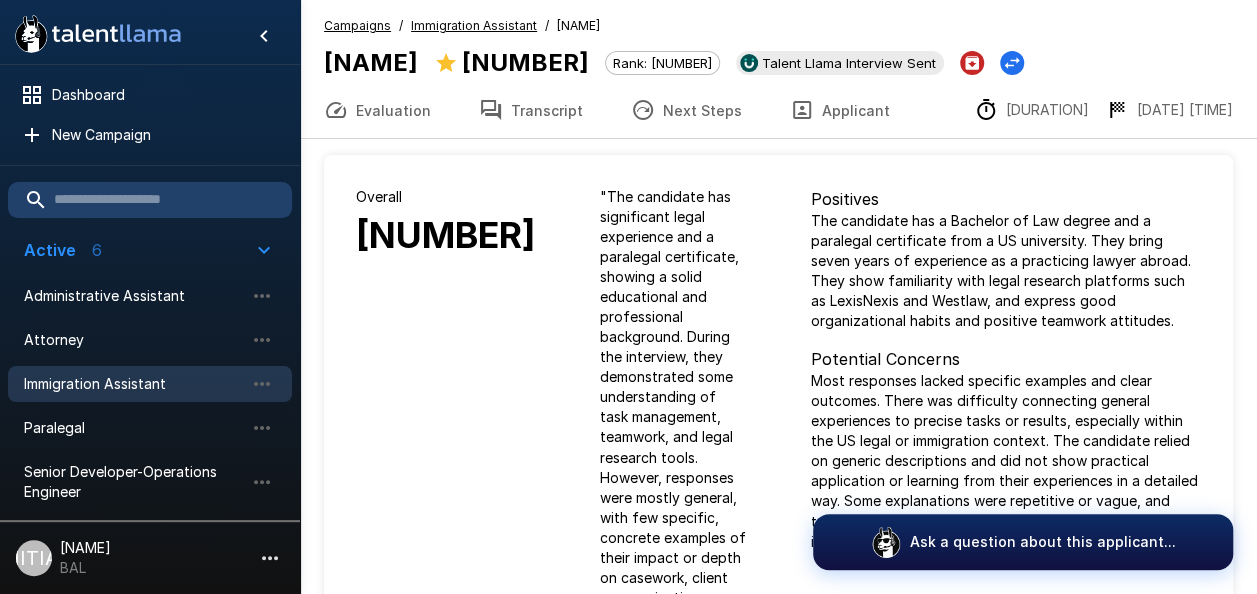 type 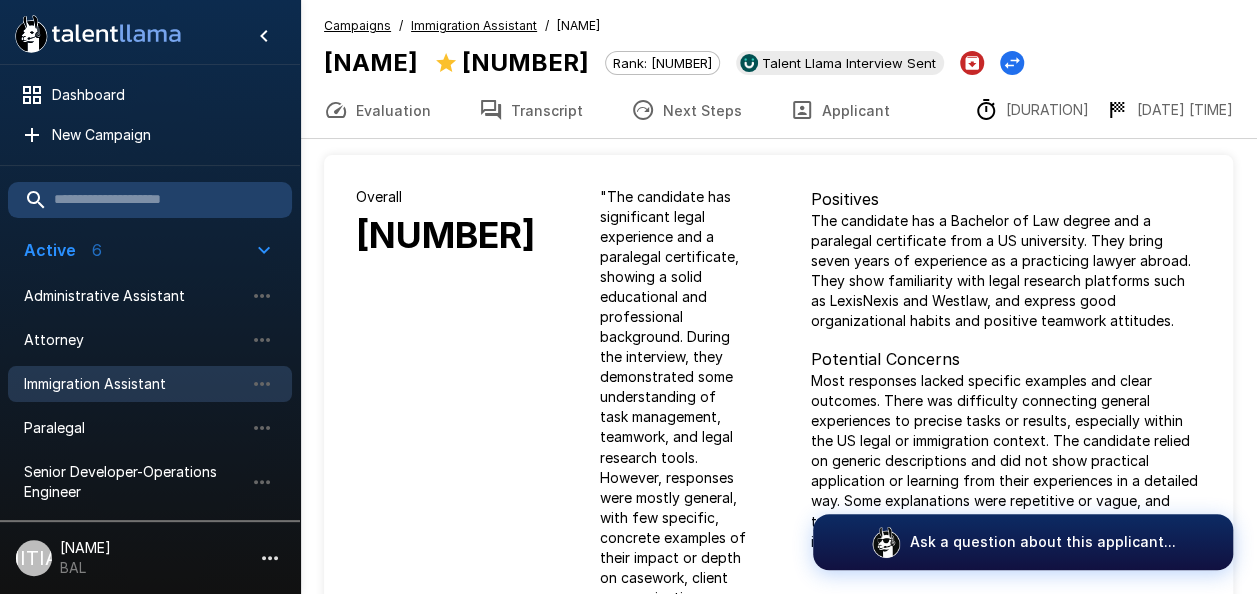 click on "Evaluation" at bounding box center [377, 110] 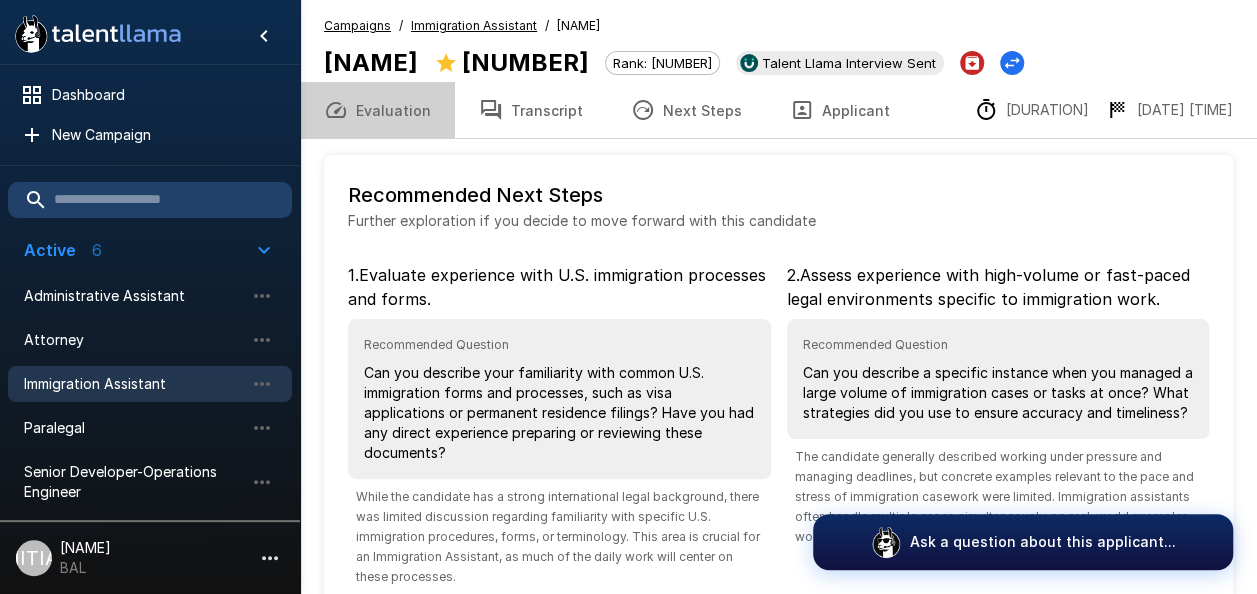 click on "Evaluation" at bounding box center (377, 110) 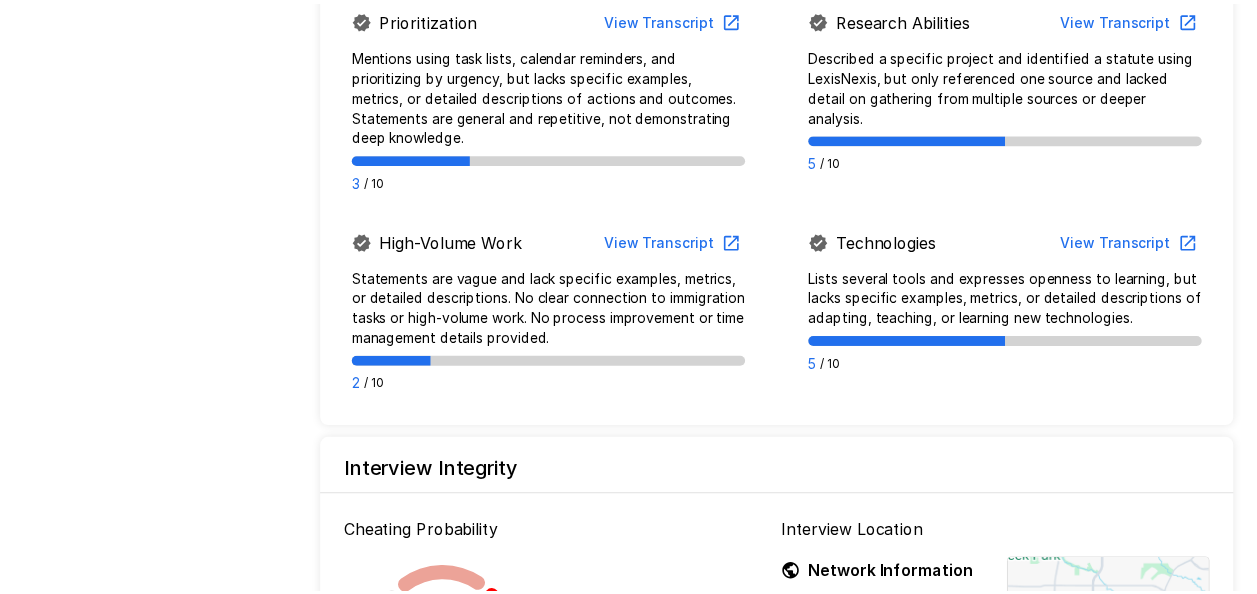 scroll, scrollTop: 1704, scrollLeft: 0, axis: vertical 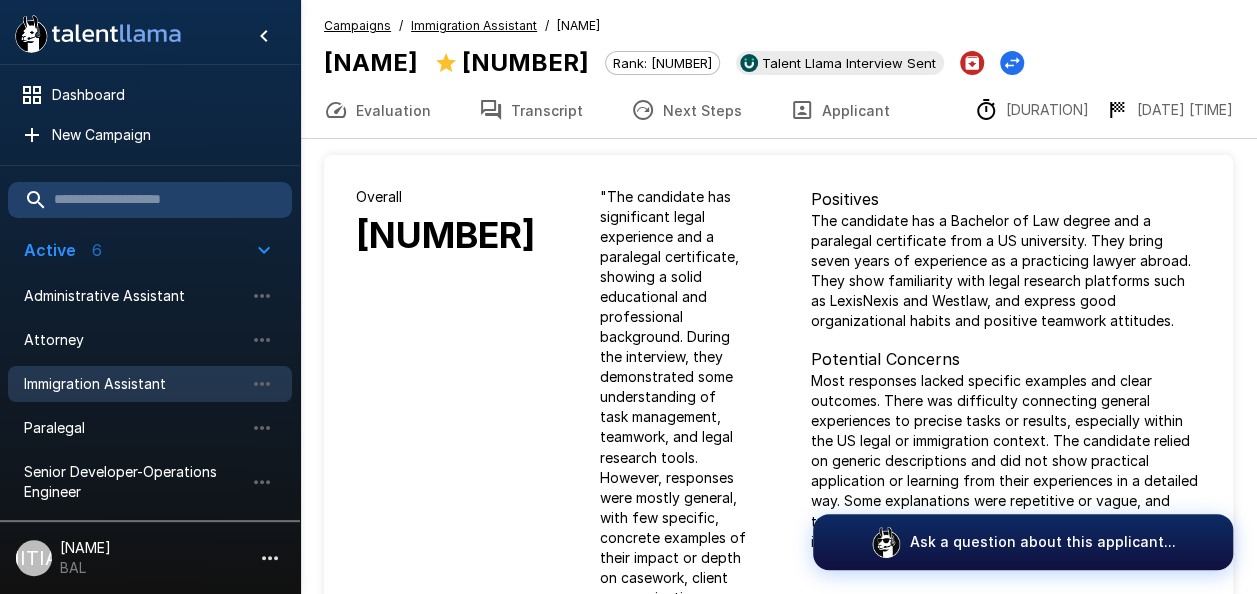 click on "Next Steps" at bounding box center [686, 110] 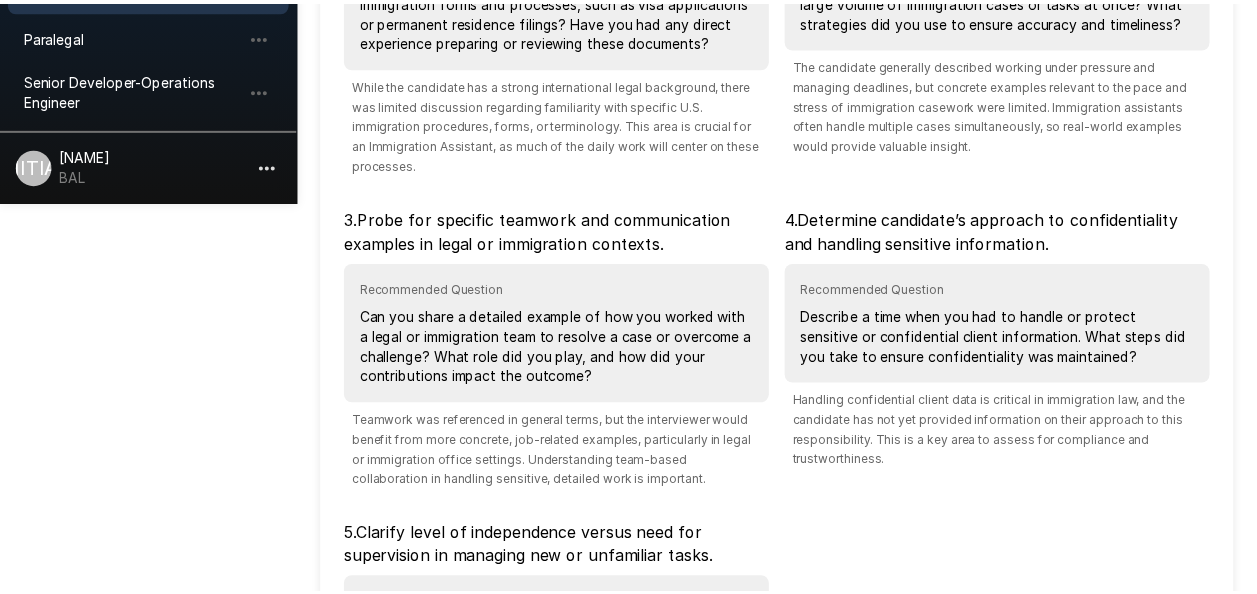 scroll, scrollTop: 744, scrollLeft: 0, axis: vertical 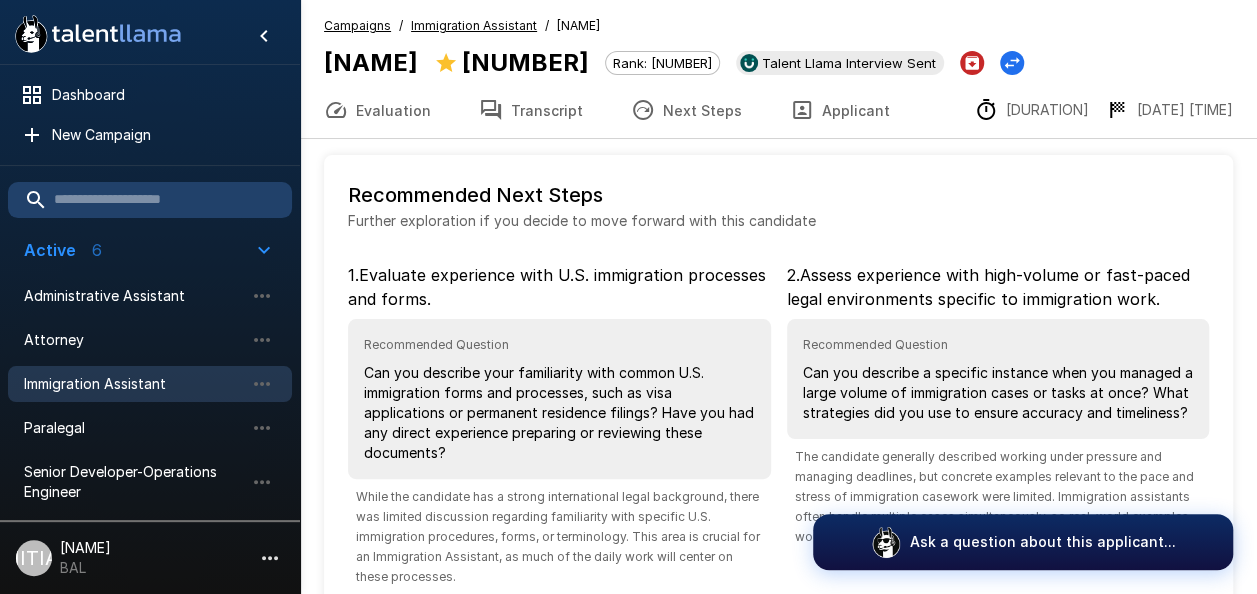 click on "Transcript" at bounding box center (531, 110) 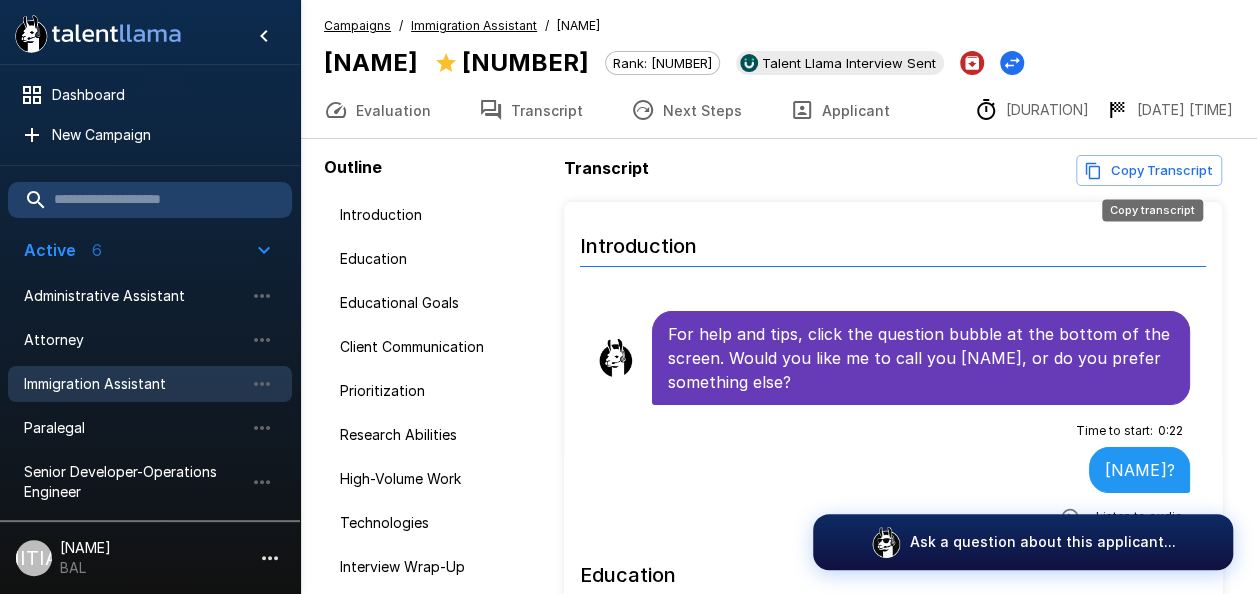 click on "Copy Transcript" at bounding box center [1149, 170] 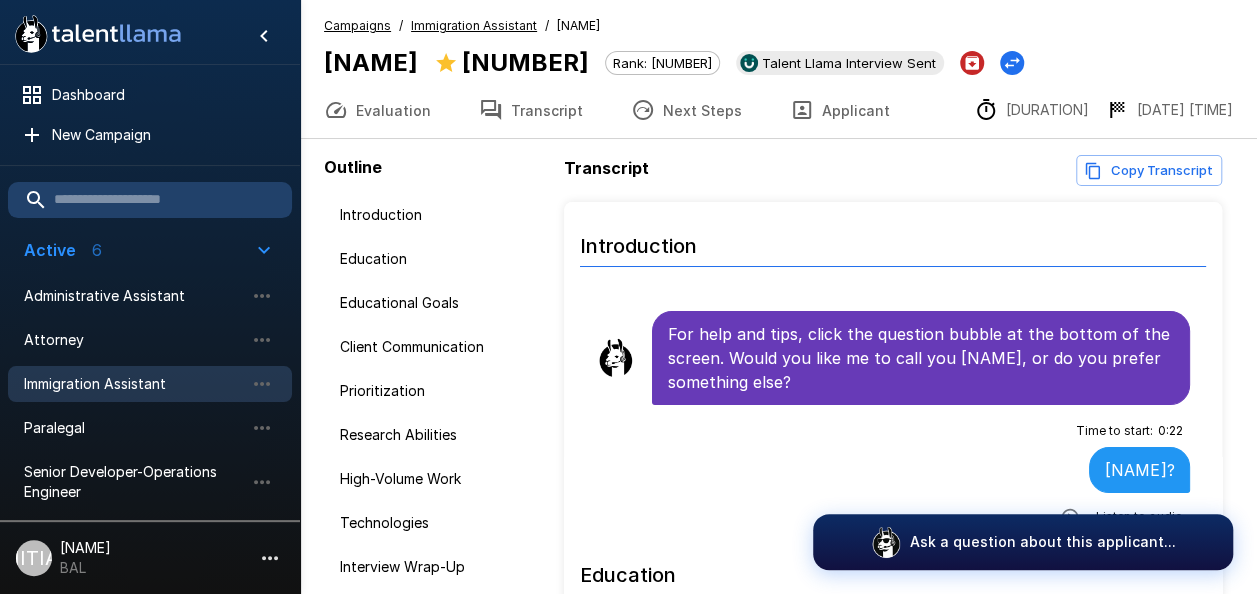 click on "Transcript Copy Transcript Introduction For help and tips, click the question bubble at the bottom of the screen.  Would you like me to call you Mridula, or do you prefer something else? Time to start : 0 : 22 Mridula? Listen to audio Education Perfect, thanks Mridula.  Let's get started.  Do you have a bachelor’s degree OR 2 years of related business experience?  Time to start : 0 : 18 I have a bachelor’s degree and 7 years experience working as an international lawyer. Listen to audio Educational Goals Thanks for sharing that background. Let’s shift our focus to your educational goals. Law school? Considering your background and experience, have you thought about pursuing a legal career through law school?  Time to start : 0 : 26 Currently, I am not thinking about going to law school. I already hold a Bachelor of Law degree from abroad and I also hold a Paralegal Certificate from University of Texas, Austin. Listen to audio Client Communication Time to start : 0 : 34 Listen to audio Time to start : 0" at bounding box center (896, 391) 